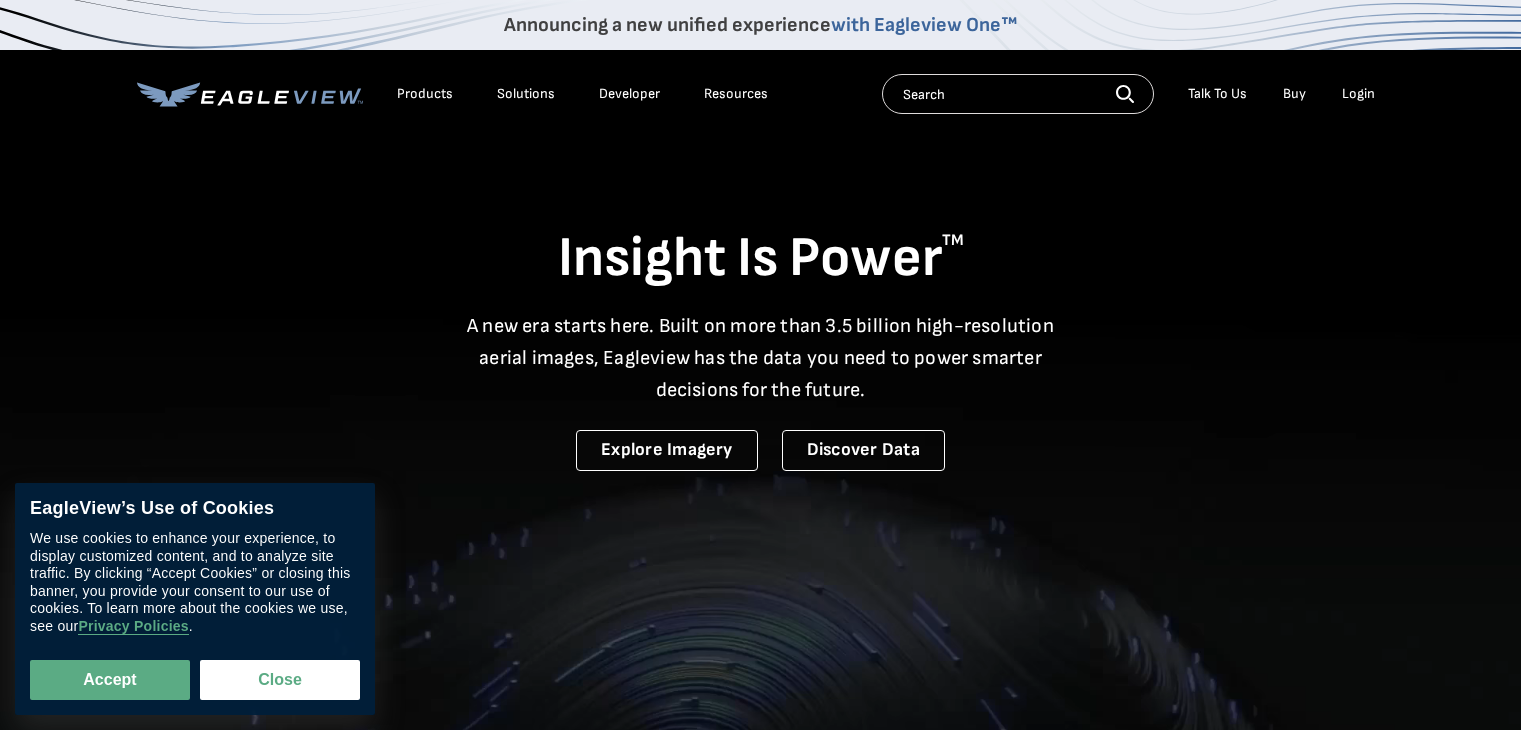 scroll, scrollTop: 0, scrollLeft: 0, axis: both 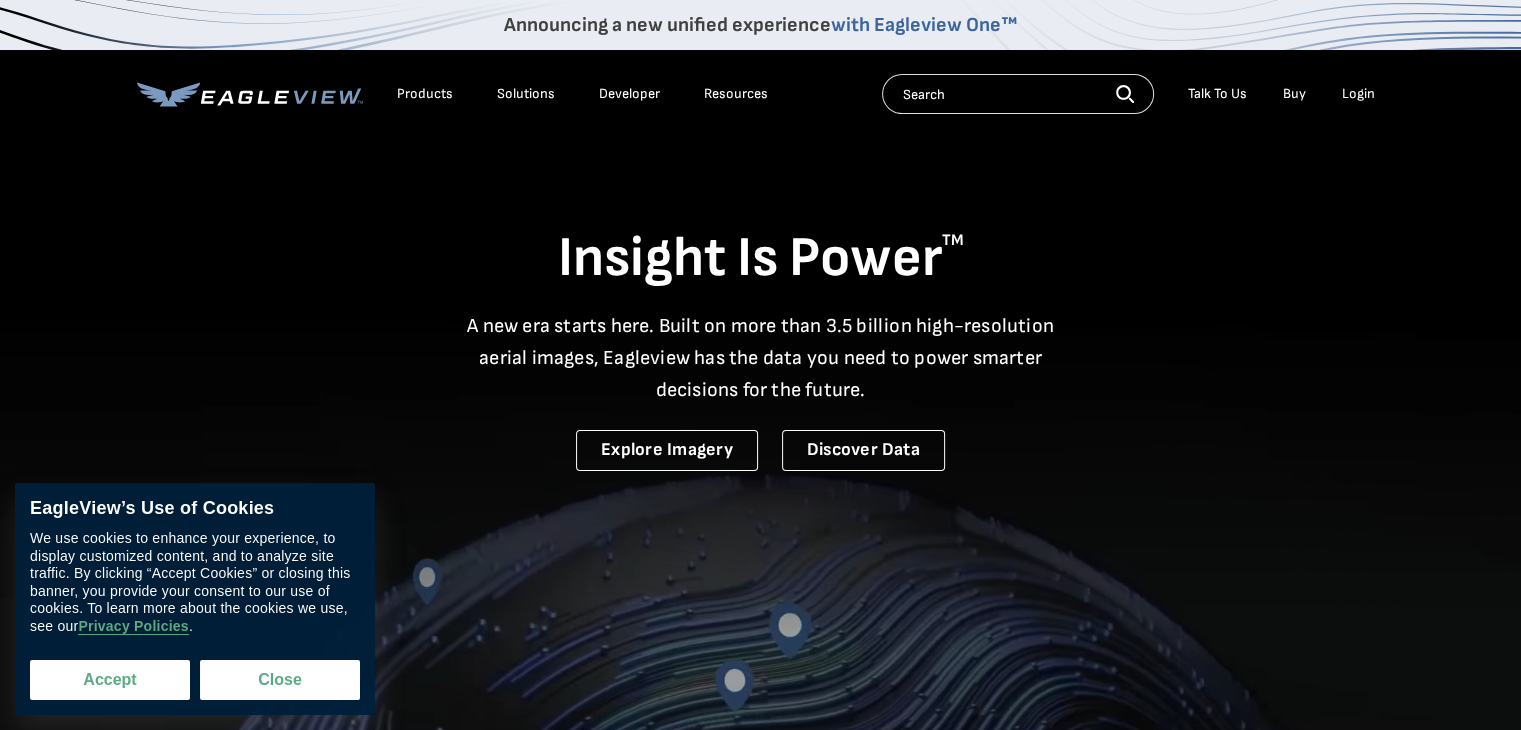 click on "Accept" at bounding box center [110, 680] 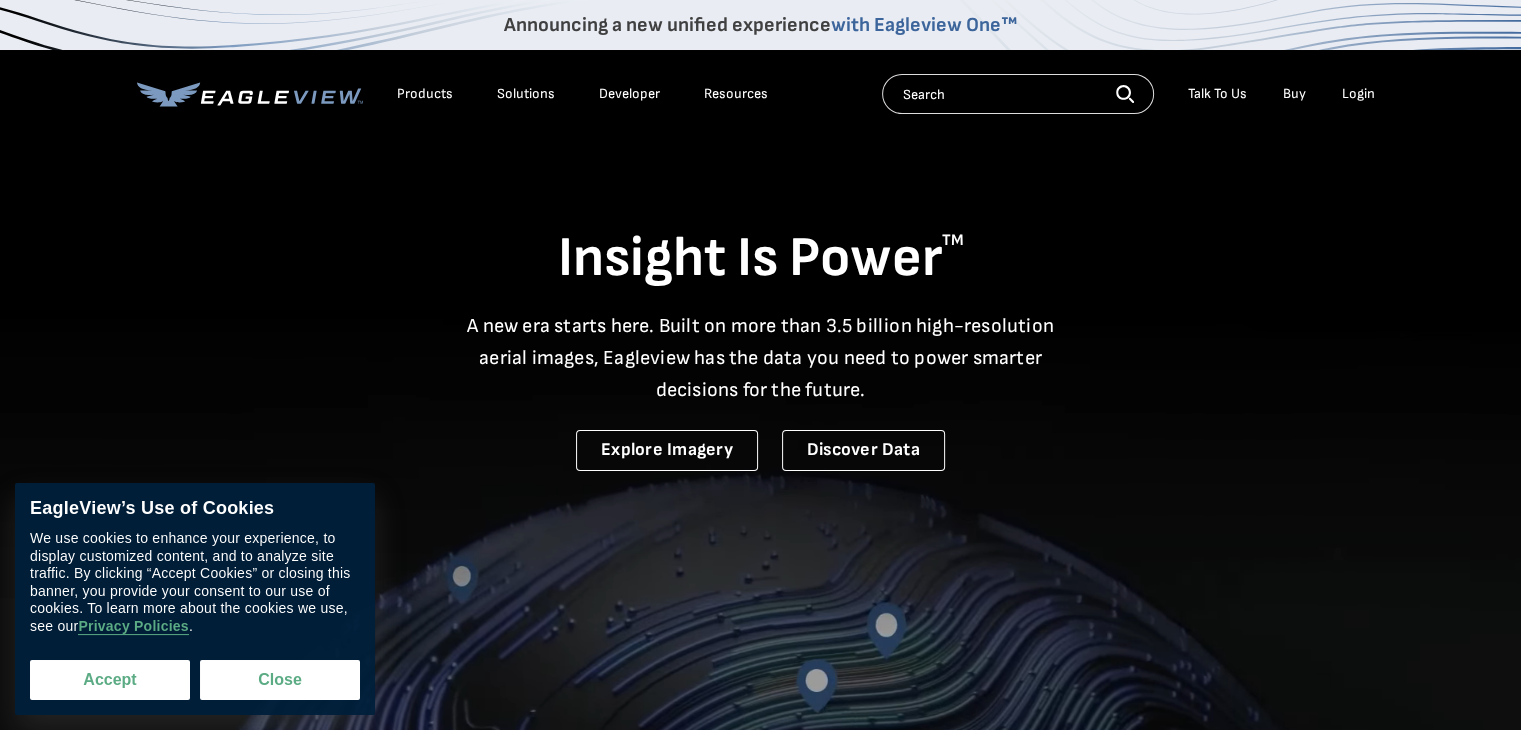 checkbox on "true" 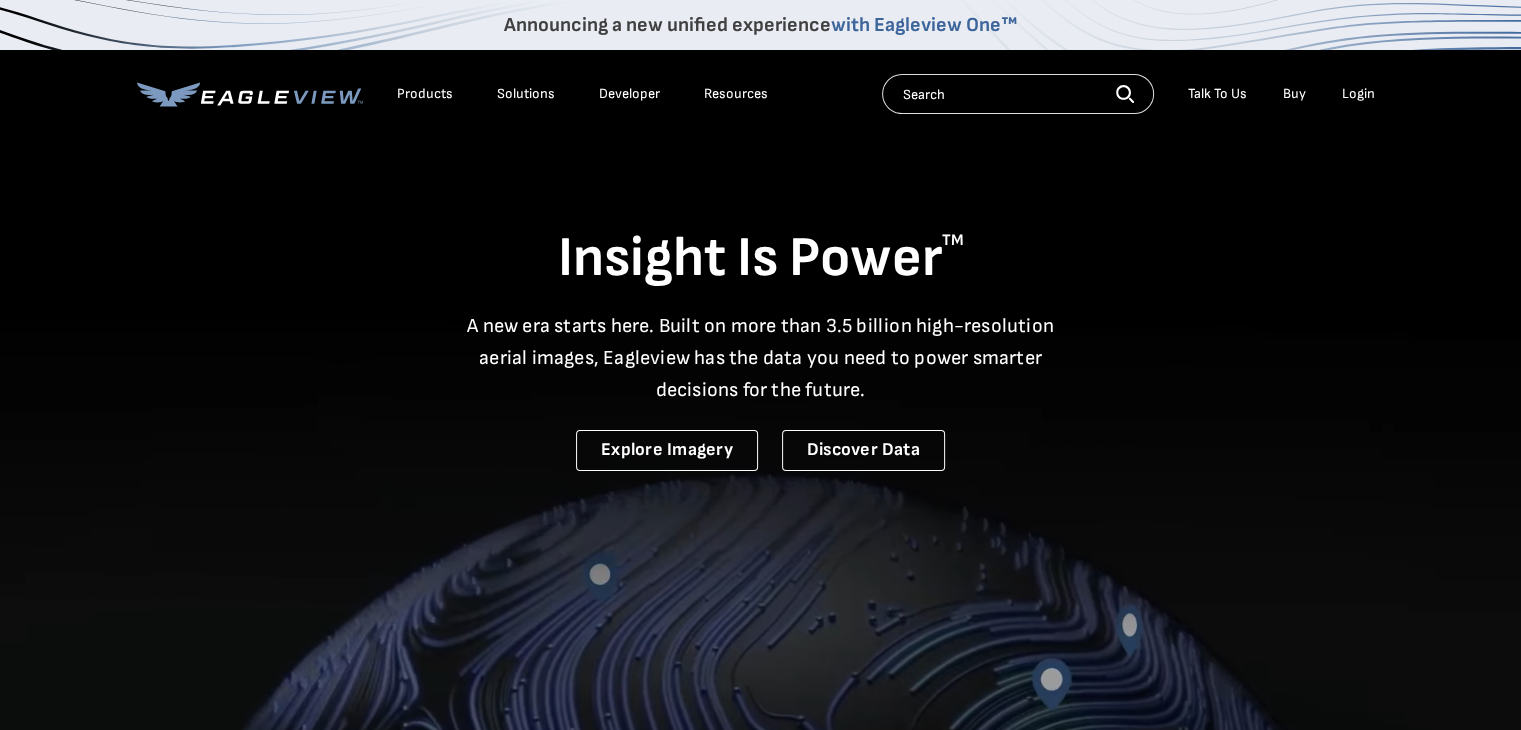 click on "Login" at bounding box center [1358, 94] 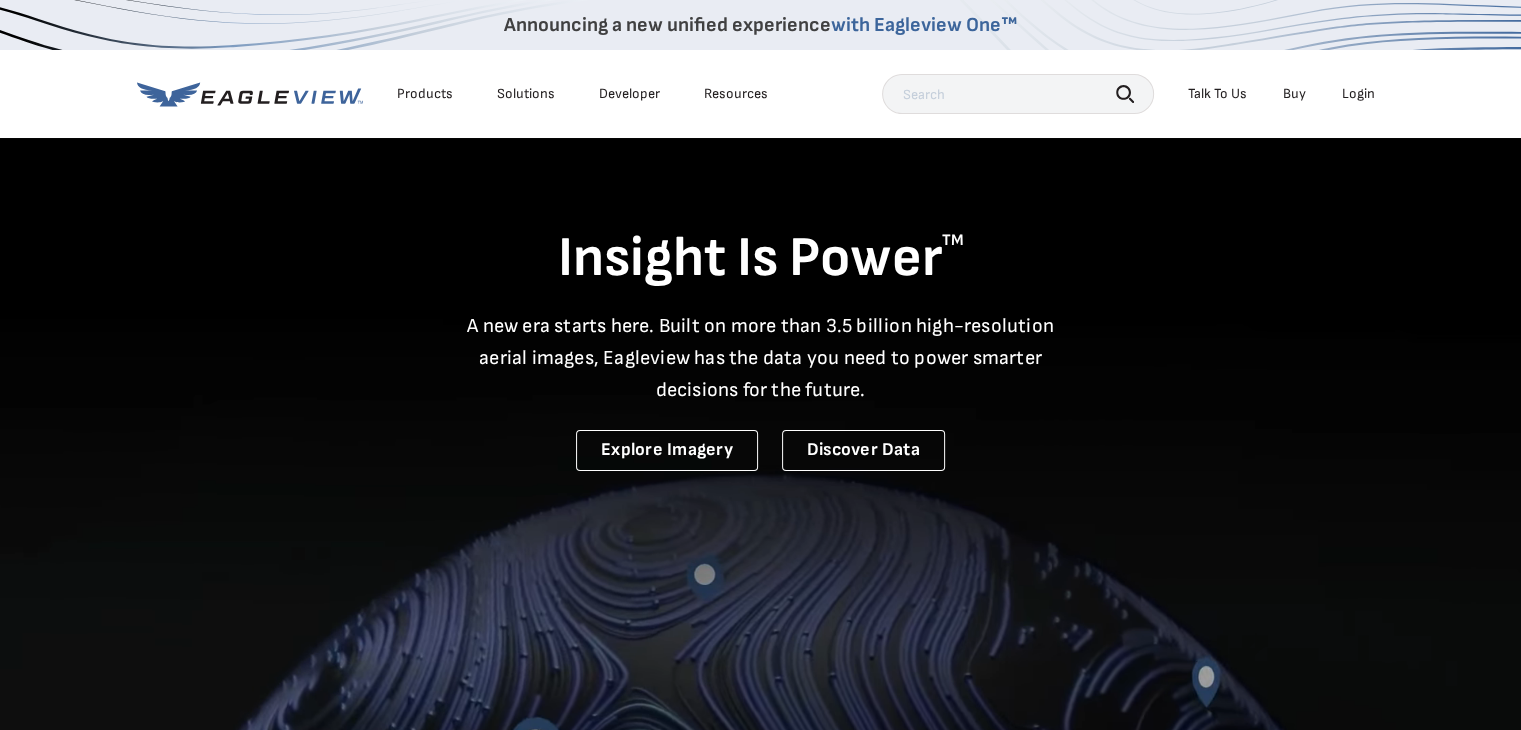 click on "Login" at bounding box center [1358, 94] 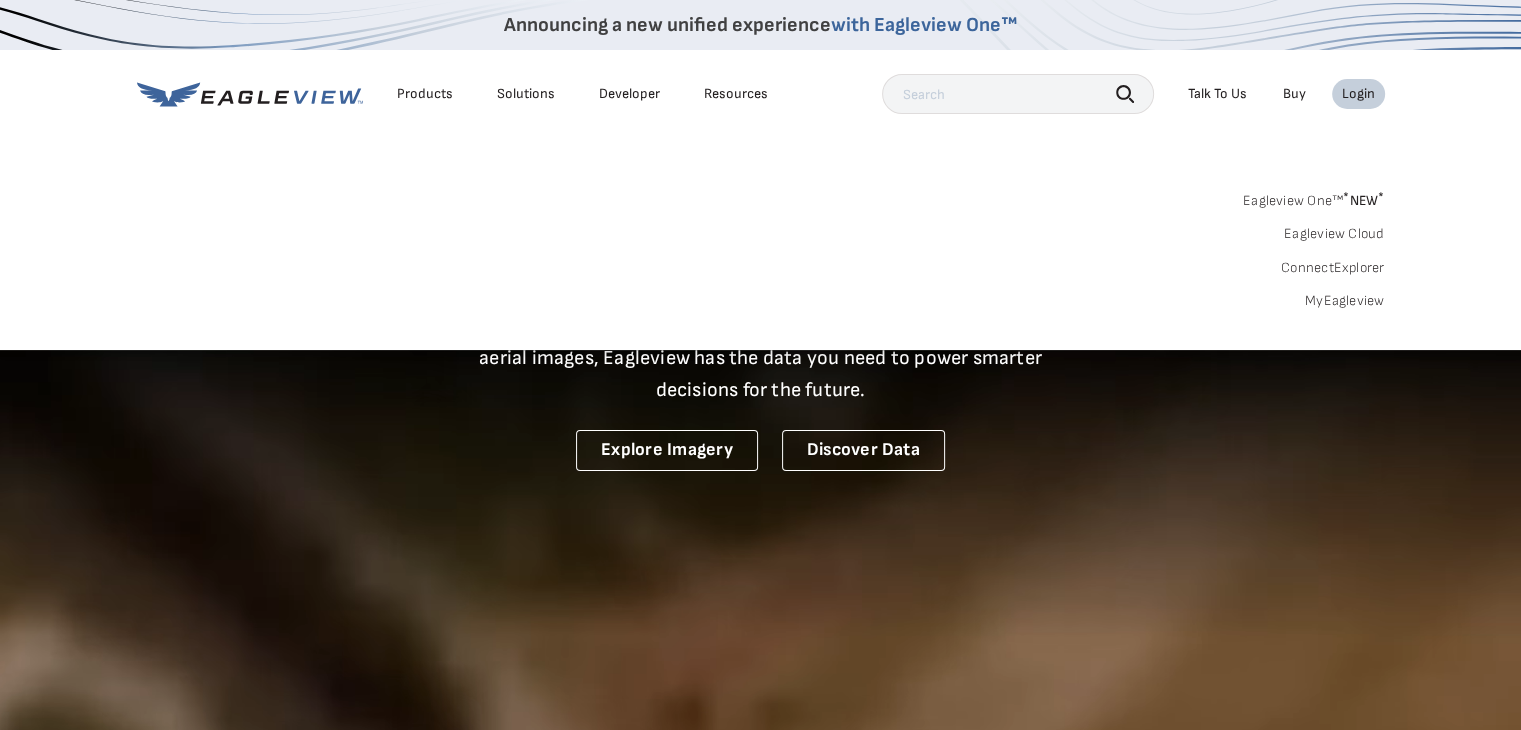 click on "Login" at bounding box center (1358, 94) 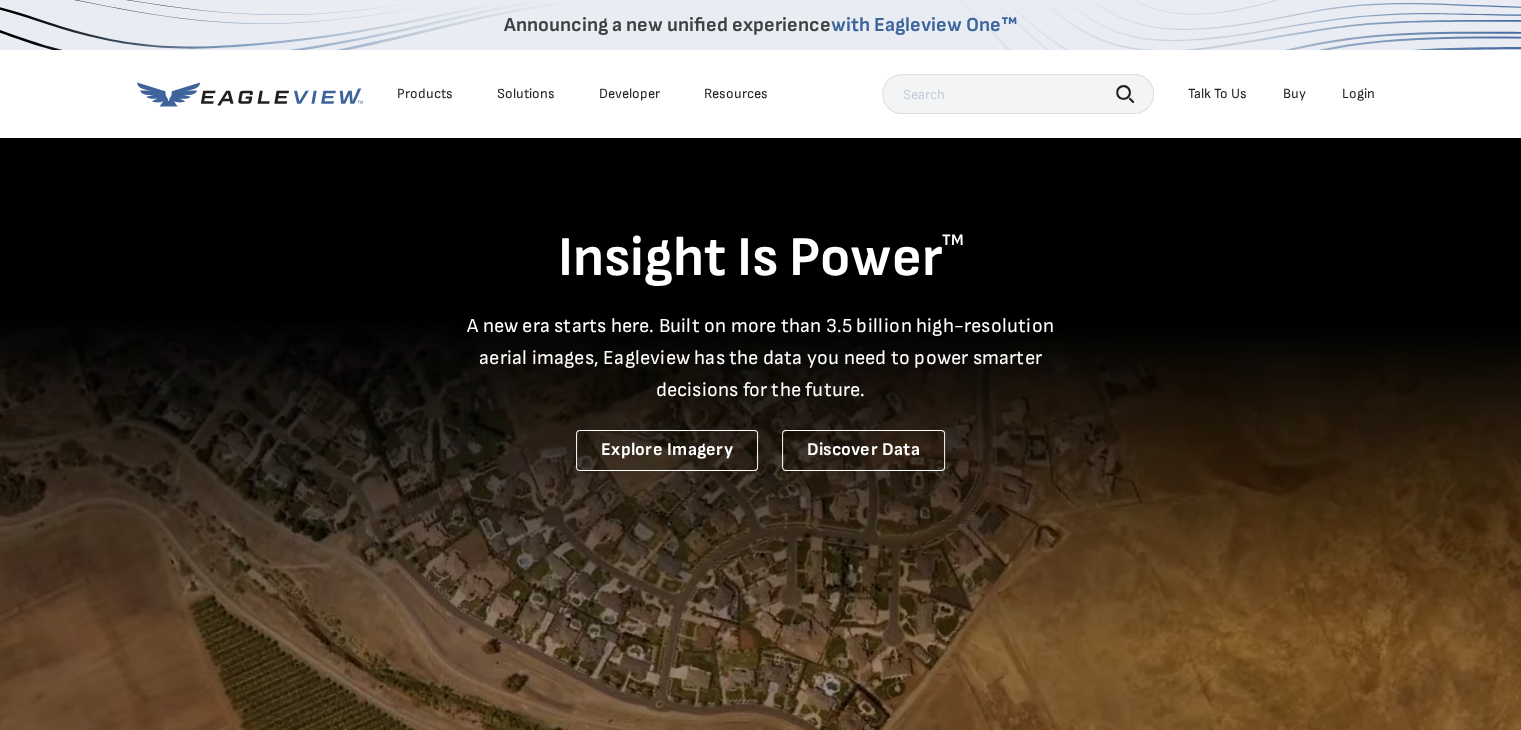 click on "Login" at bounding box center [1358, 94] 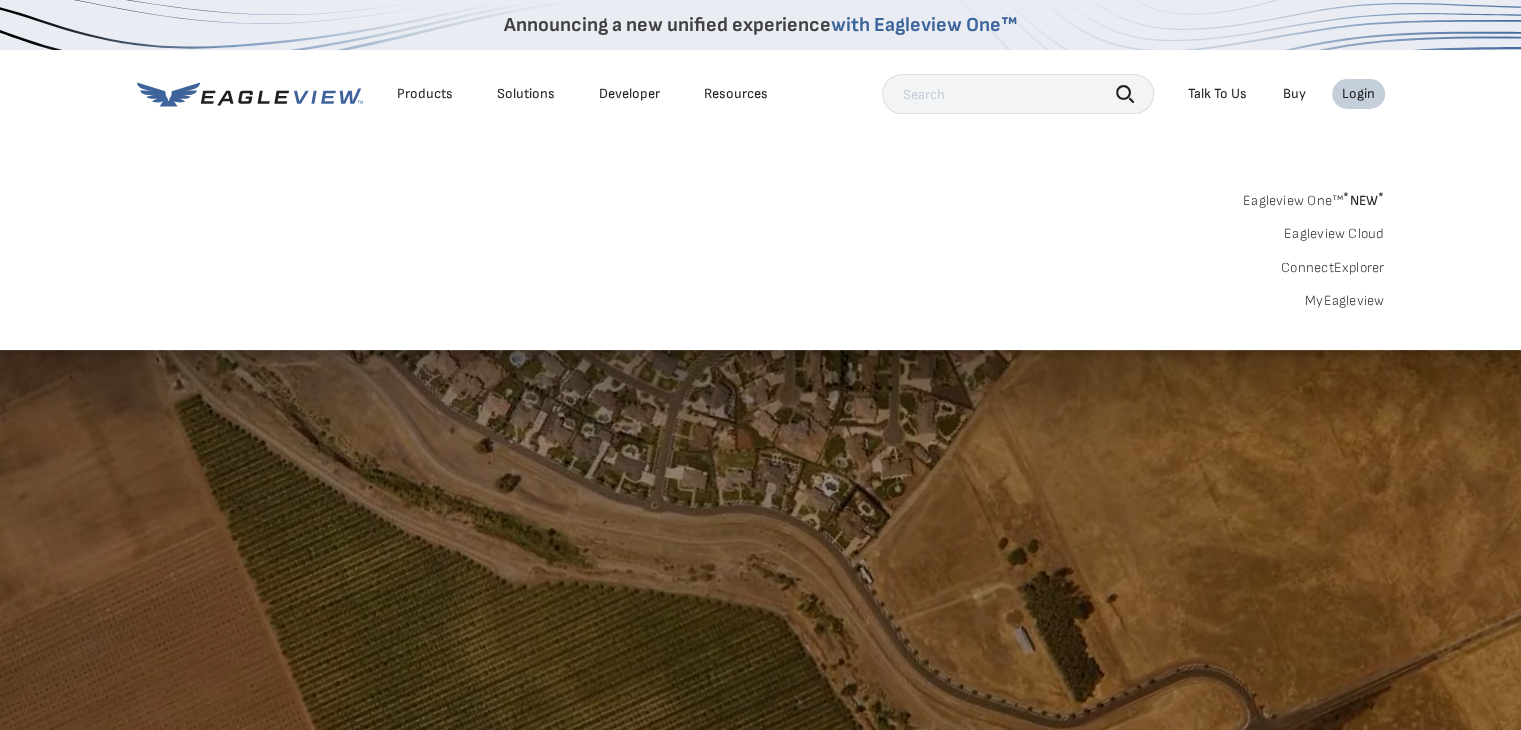 scroll, scrollTop: 0, scrollLeft: 0, axis: both 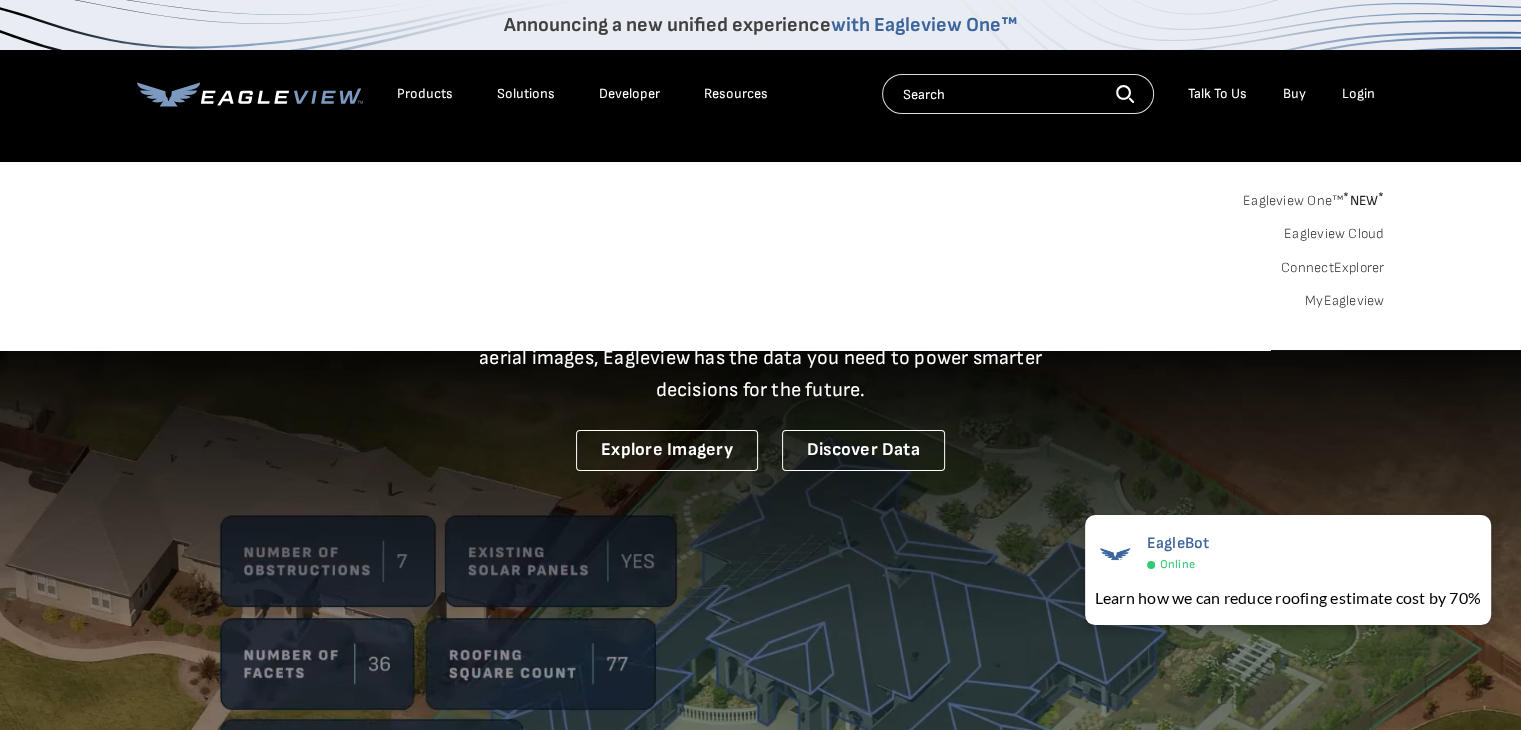 click on "MyEagleview" at bounding box center (1345, 301) 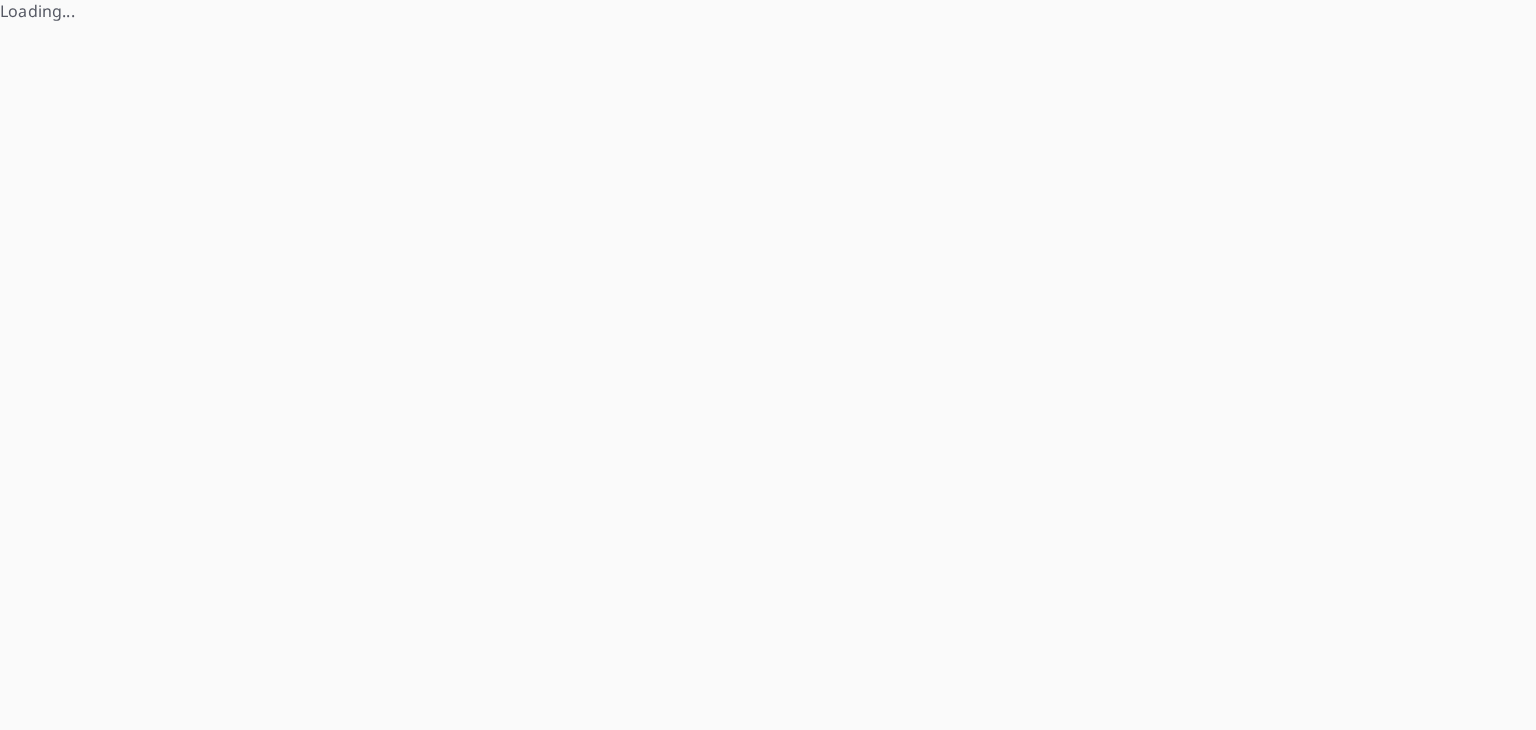 scroll, scrollTop: 0, scrollLeft: 0, axis: both 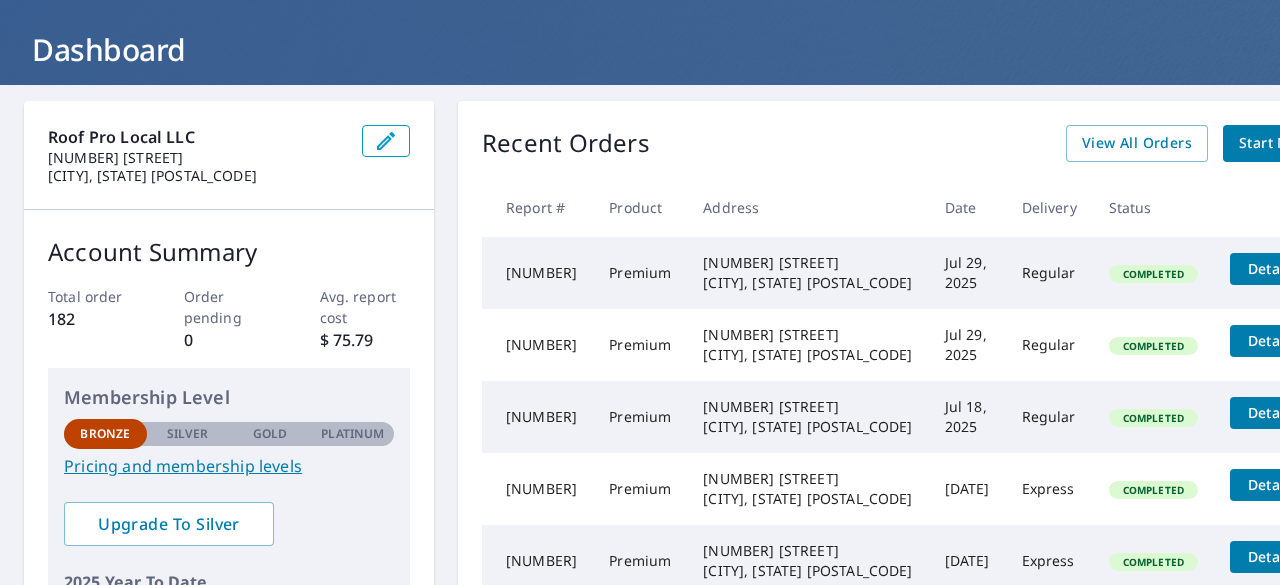 click on "Premium" at bounding box center [640, 273] 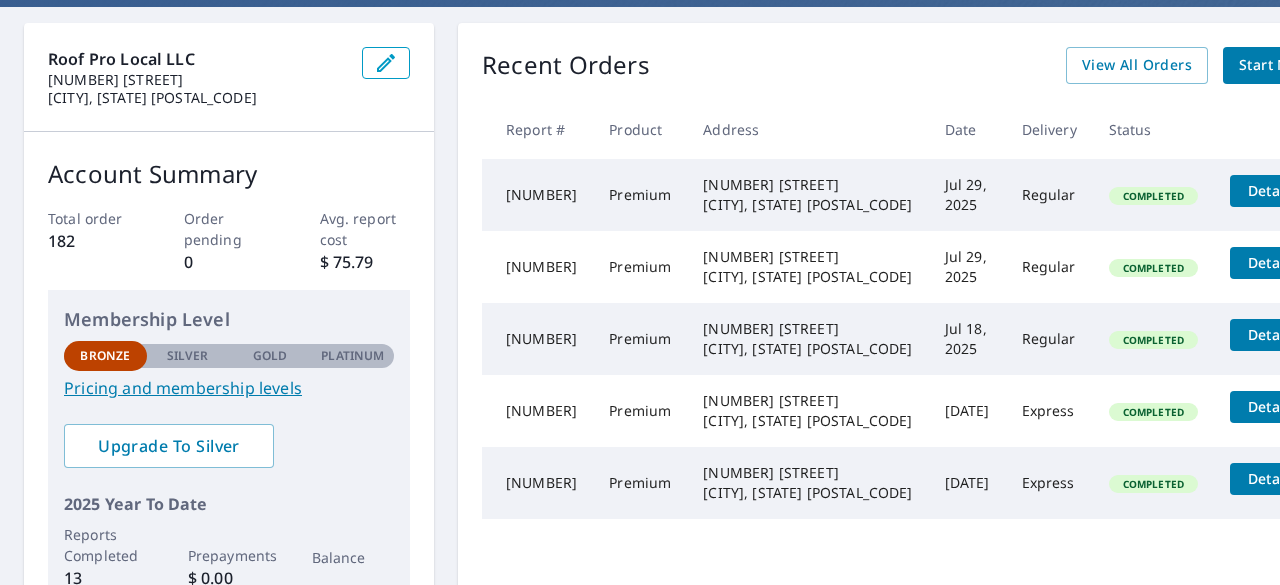 scroll, scrollTop: 526, scrollLeft: 0, axis: vertical 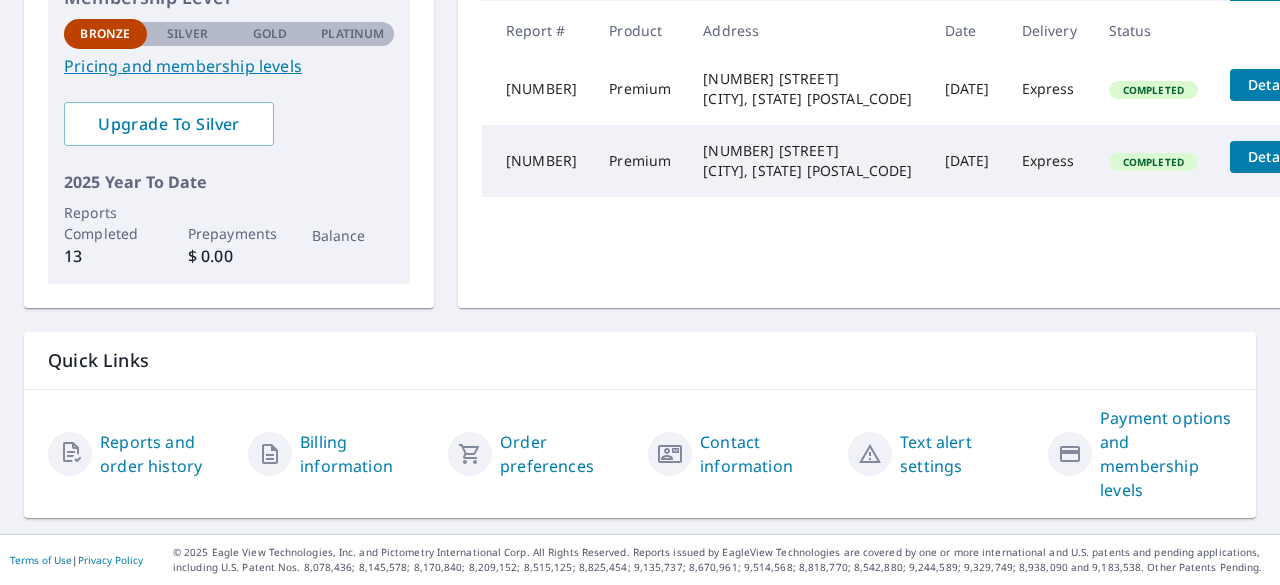 click on "Reports and order history" at bounding box center [166, 454] 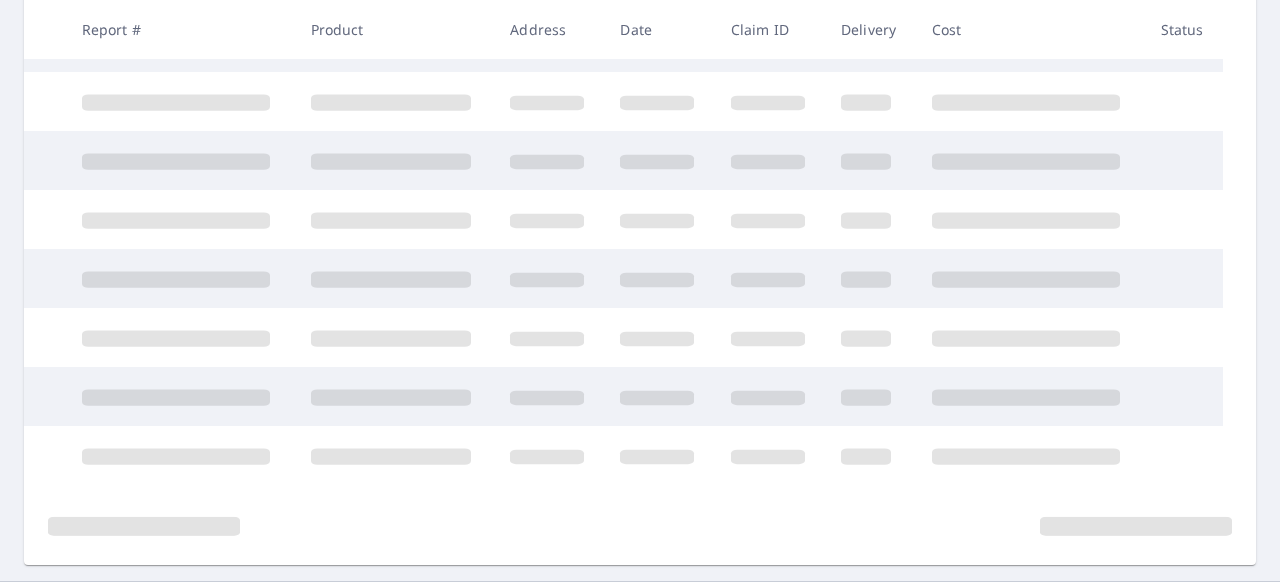 scroll, scrollTop: 526, scrollLeft: 0, axis: vertical 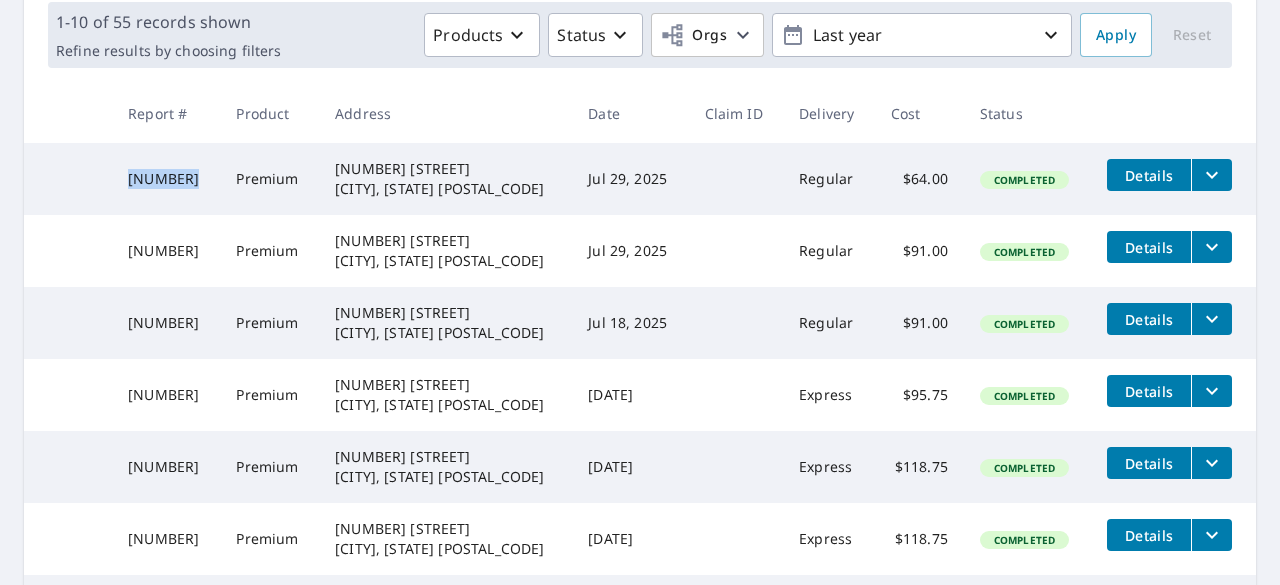 drag, startPoint x: 199, startPoint y: 177, endPoint x: 124, endPoint y: 180, distance: 75.059975 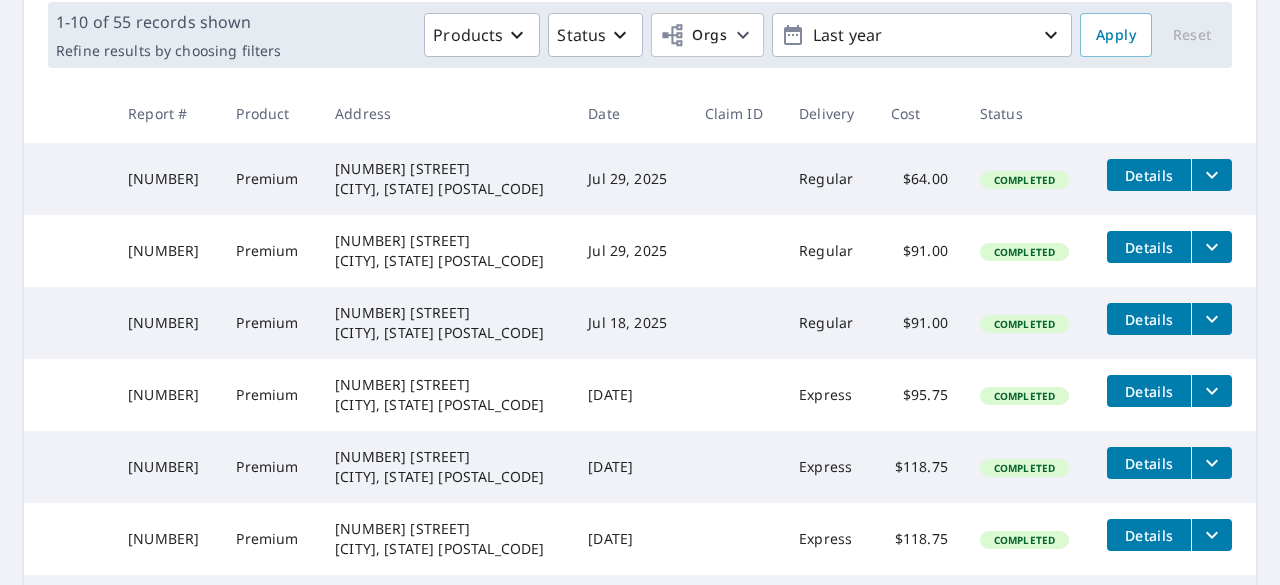 click on "[NUMBER]" at bounding box center [166, 251] 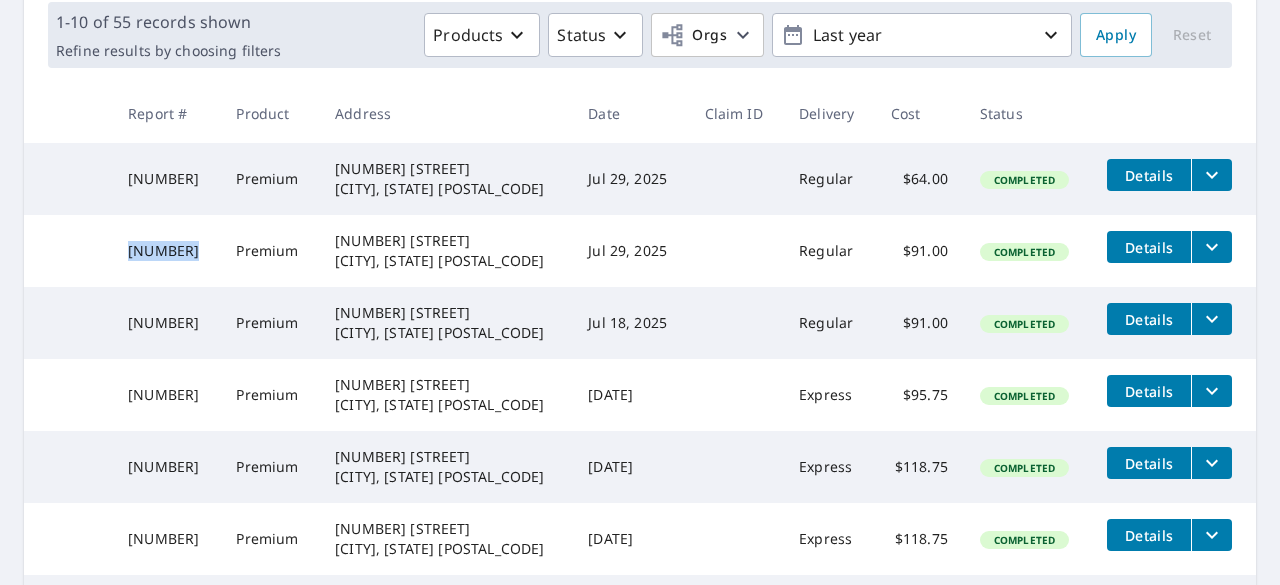 drag, startPoint x: 200, startPoint y: 253, endPoint x: 122, endPoint y: 259, distance: 78.23043 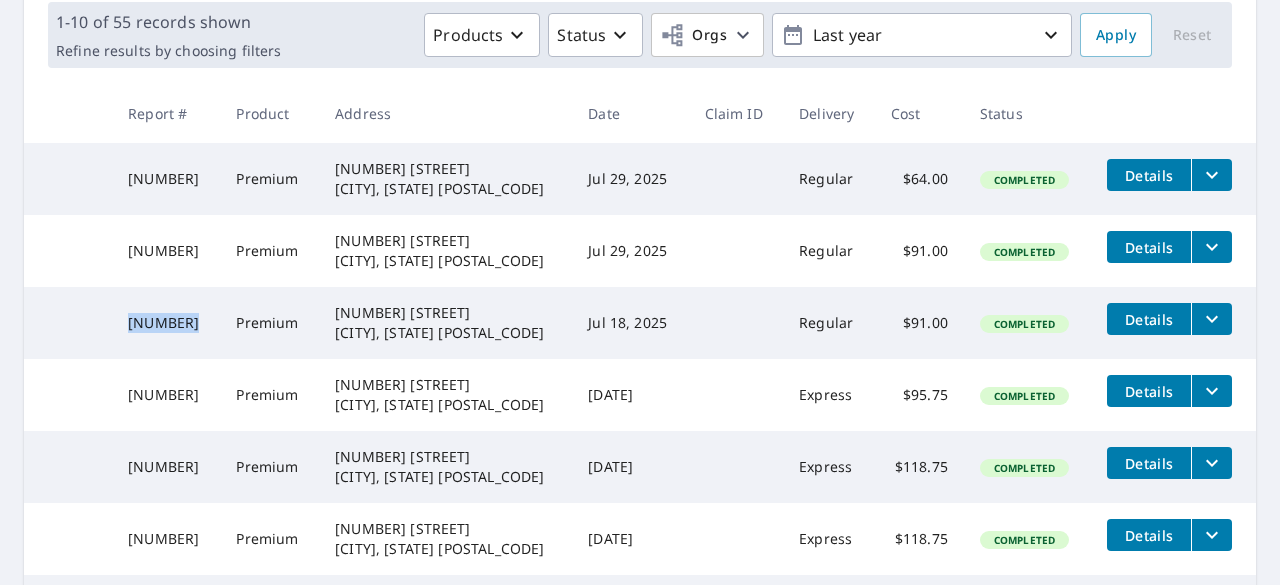 drag, startPoint x: 202, startPoint y: 323, endPoint x: 120, endPoint y: 325, distance: 82.02438 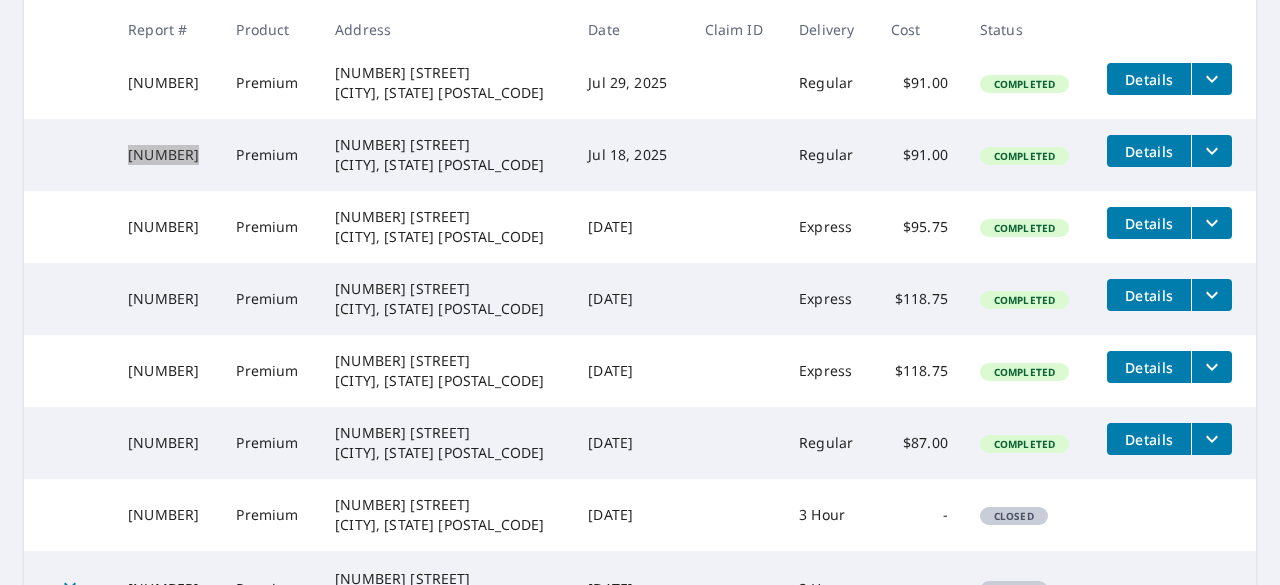 scroll, scrollTop: 500, scrollLeft: 0, axis: vertical 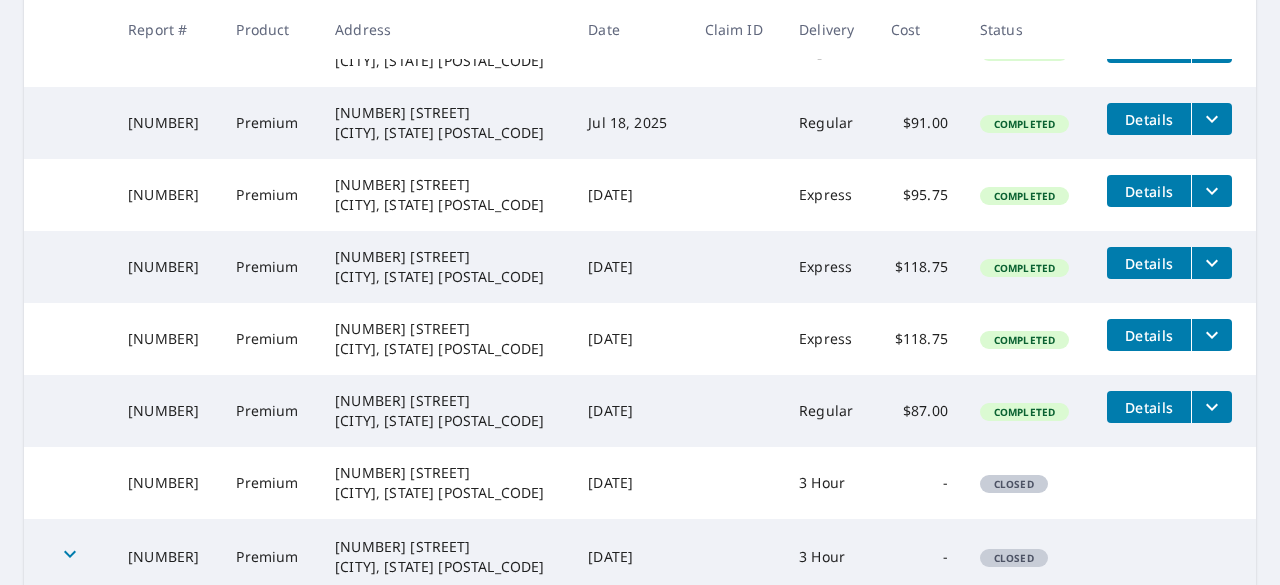 click on "[NUMBER]" at bounding box center [166, 195] 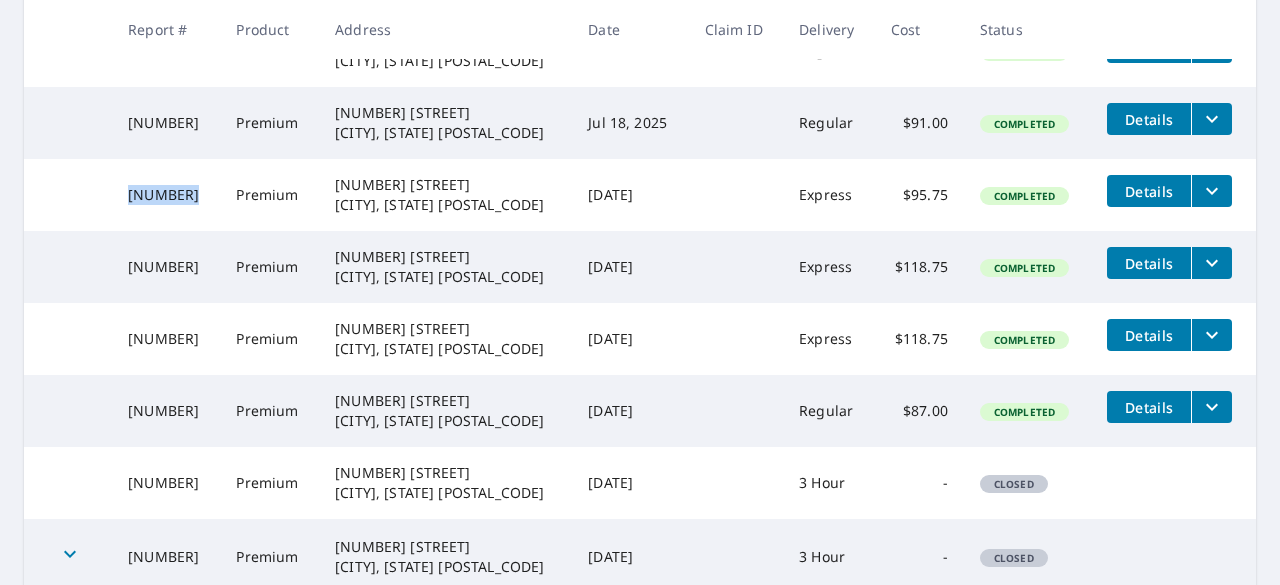 drag, startPoint x: 141, startPoint y: 195, endPoint x: 128, endPoint y: 196, distance: 13.038404 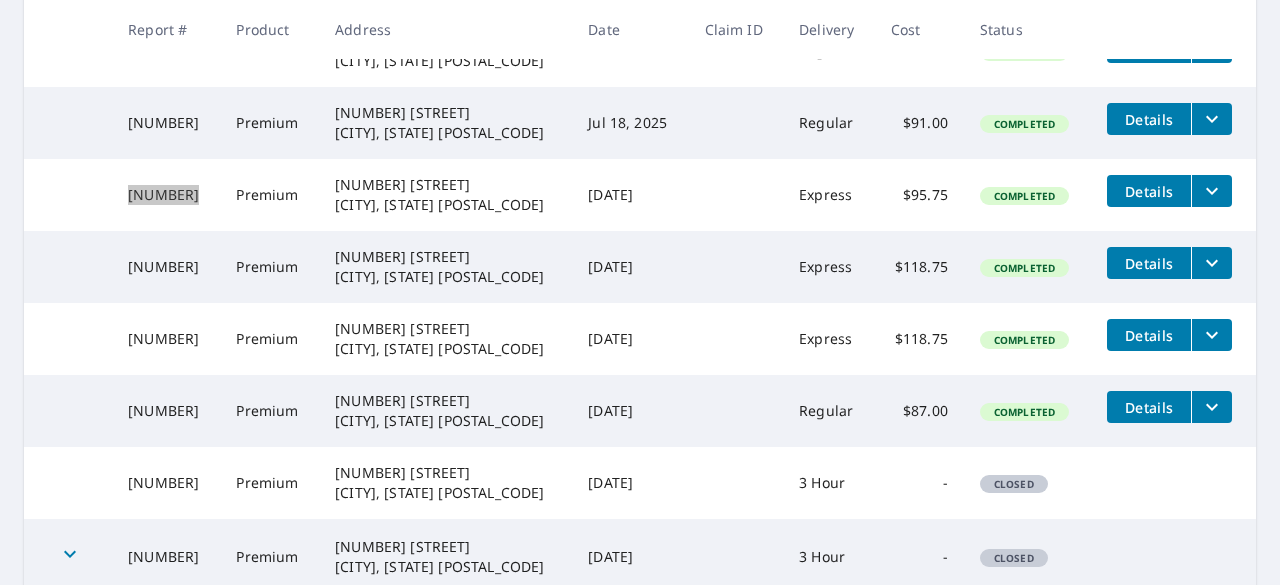 scroll, scrollTop: 600, scrollLeft: 0, axis: vertical 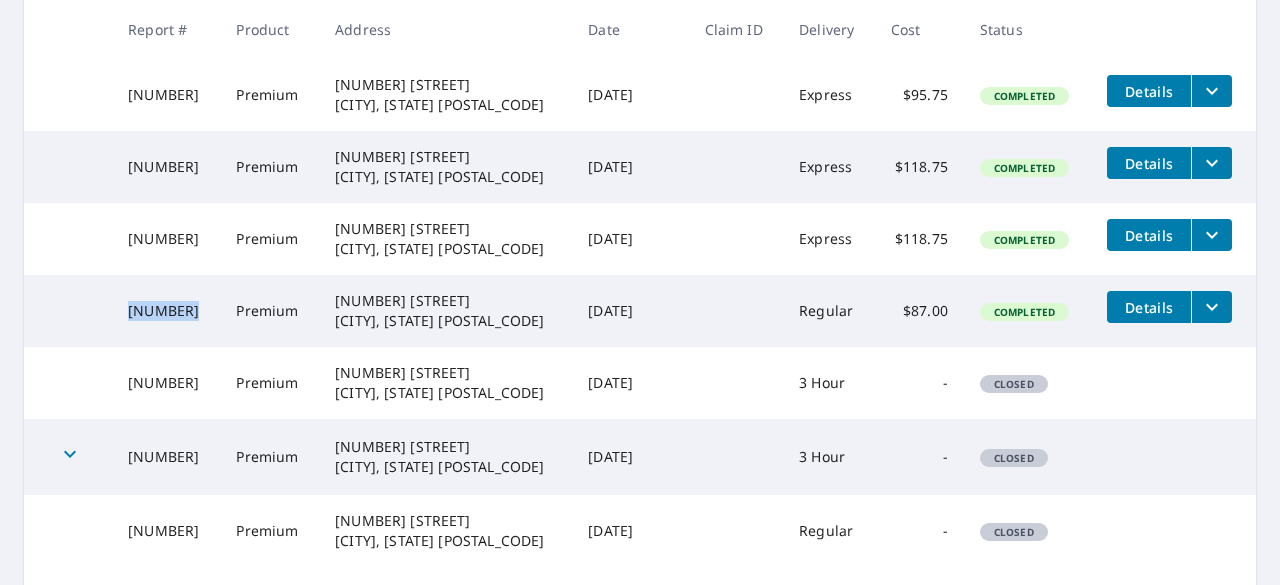 drag, startPoint x: 194, startPoint y: 317, endPoint x: 106, endPoint y: 316, distance: 88.005684 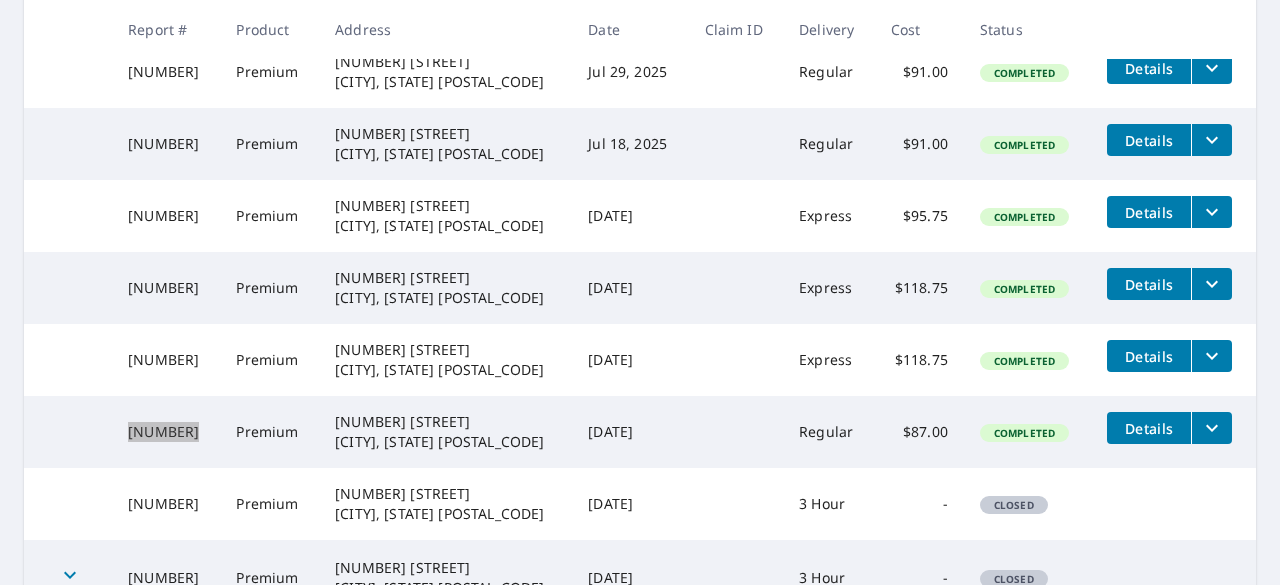 scroll, scrollTop: 728, scrollLeft: 0, axis: vertical 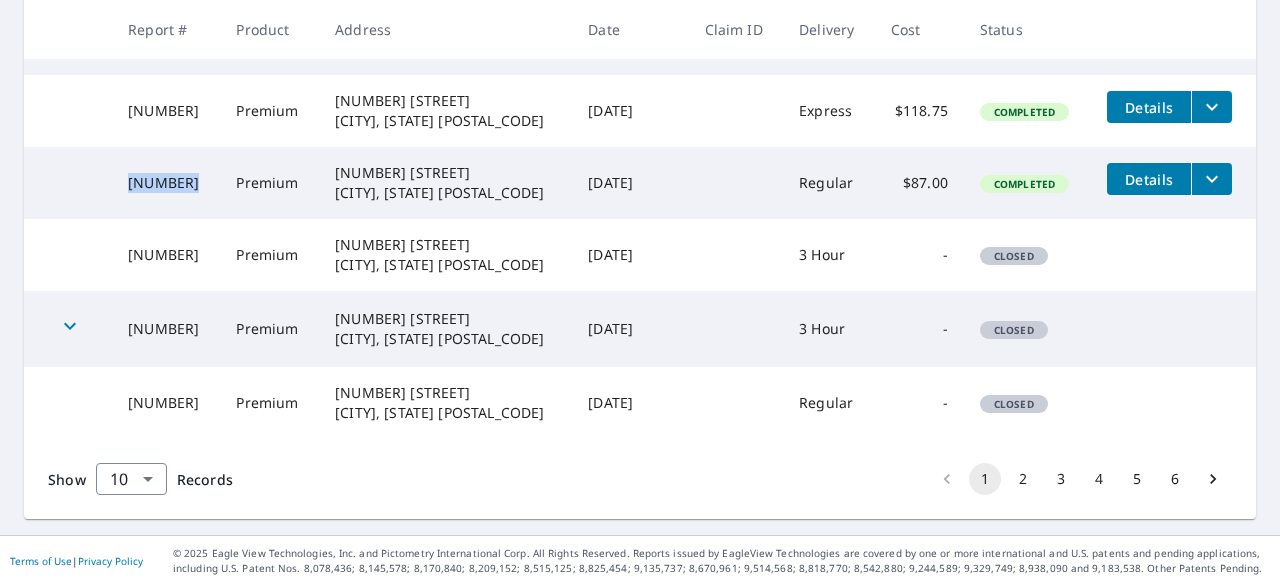click on "2" at bounding box center [1023, 479] 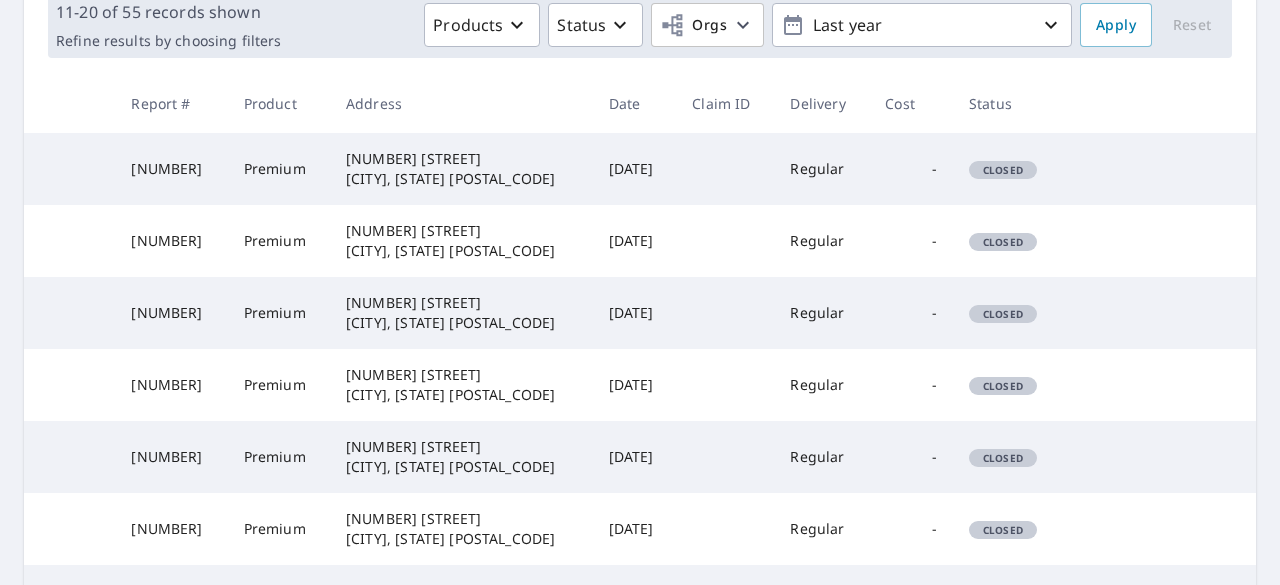 scroll, scrollTop: 728, scrollLeft: 0, axis: vertical 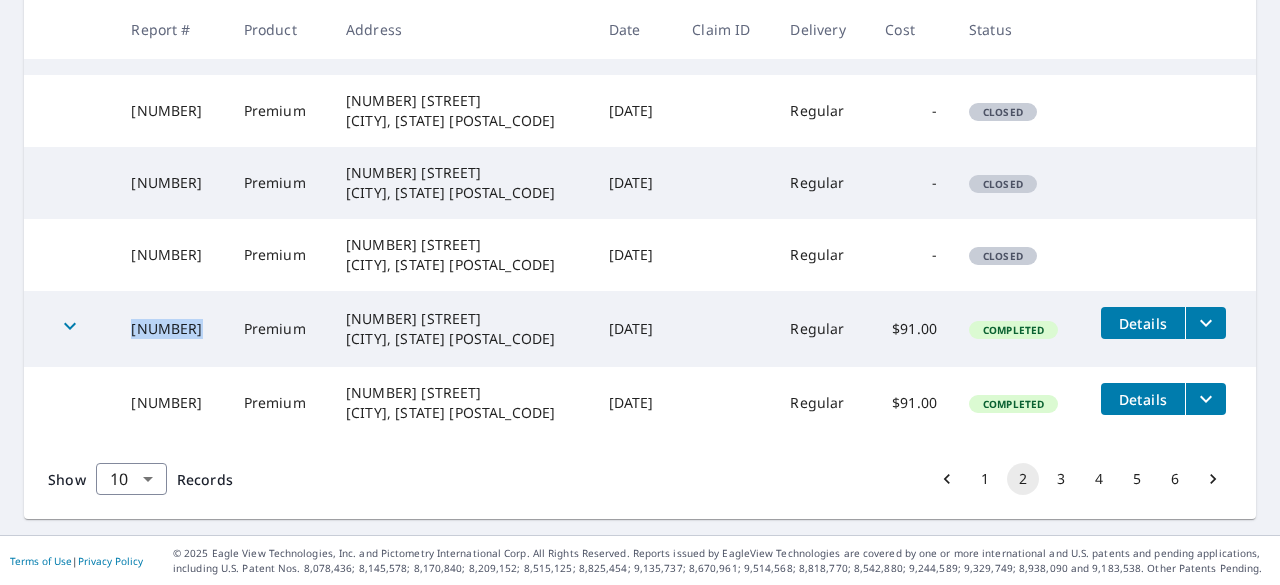 drag, startPoint x: 205, startPoint y: 332, endPoint x: 129, endPoint y: 332, distance: 76 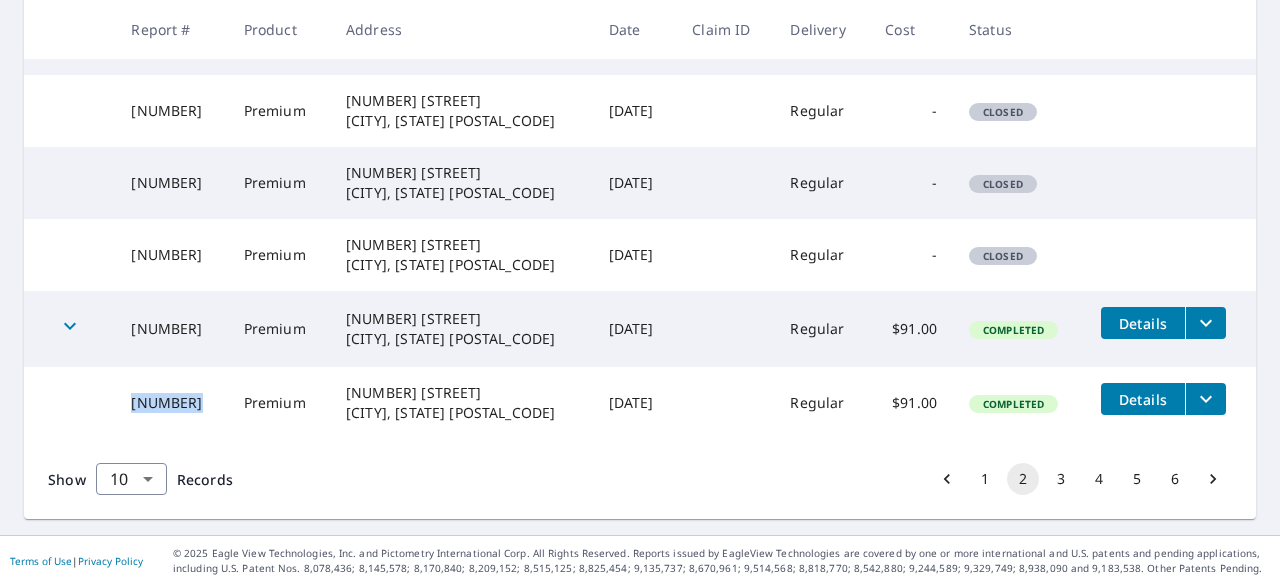 drag, startPoint x: 202, startPoint y: 401, endPoint x: 129, endPoint y: 401, distance: 73 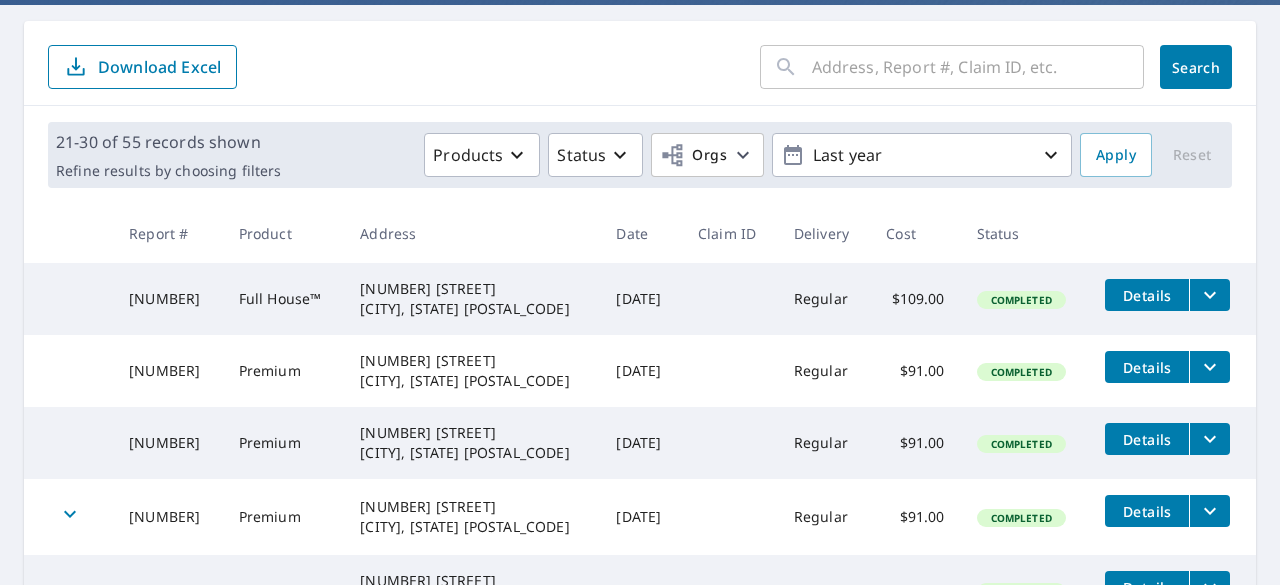 scroll, scrollTop: 200, scrollLeft: 0, axis: vertical 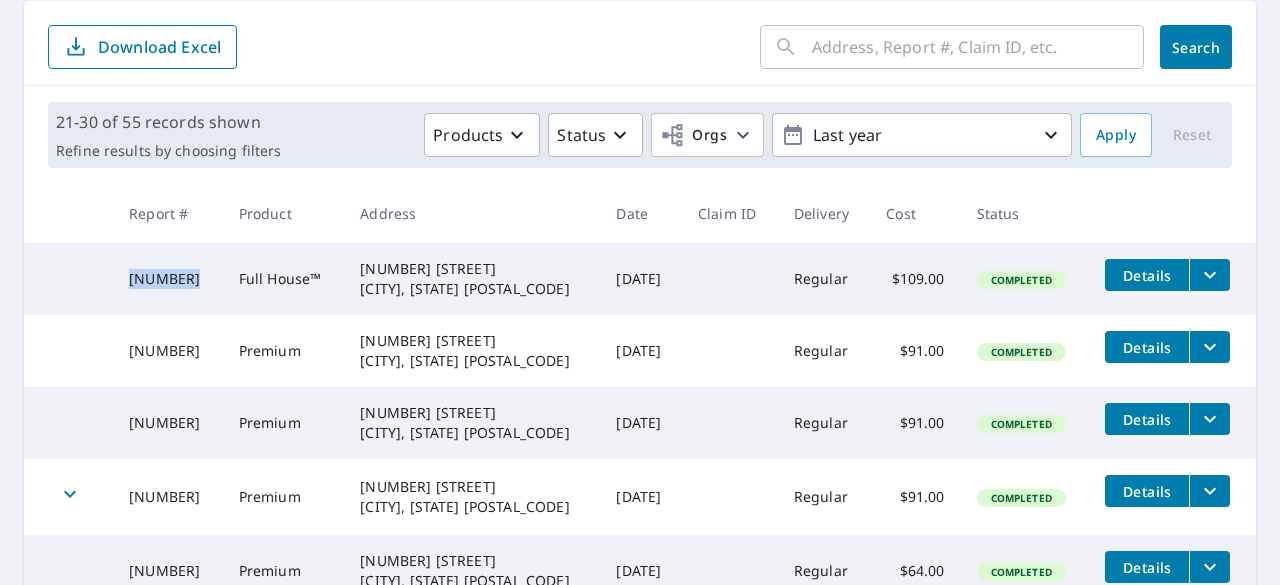 drag, startPoint x: 196, startPoint y: 277, endPoint x: 120, endPoint y: 282, distance: 76.1643 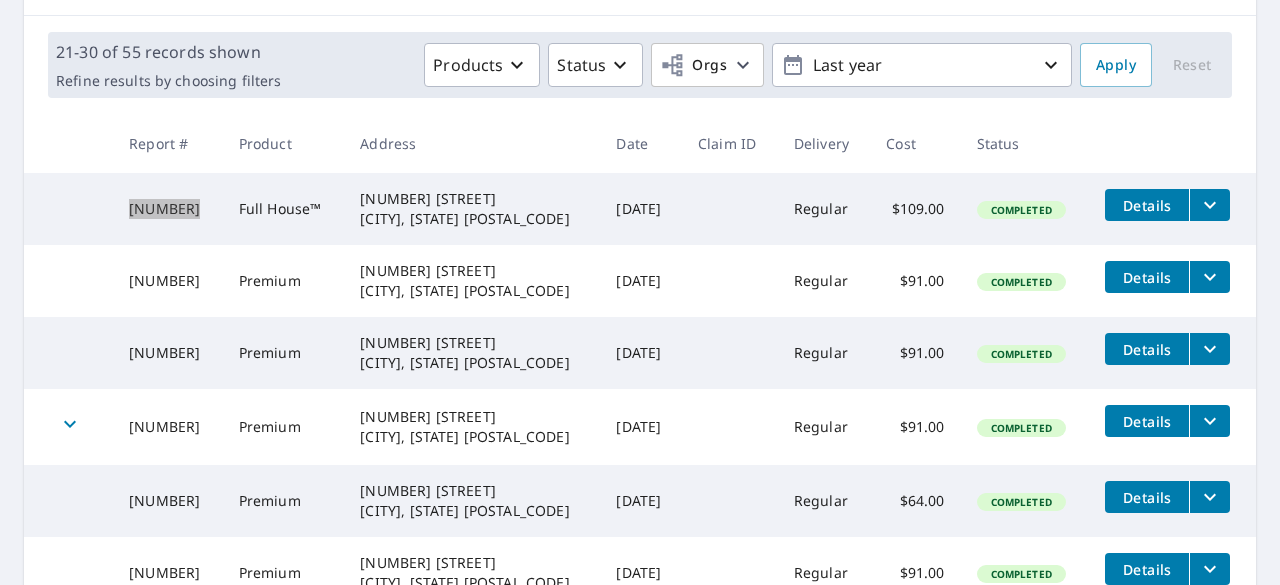 scroll, scrollTop: 300, scrollLeft: 0, axis: vertical 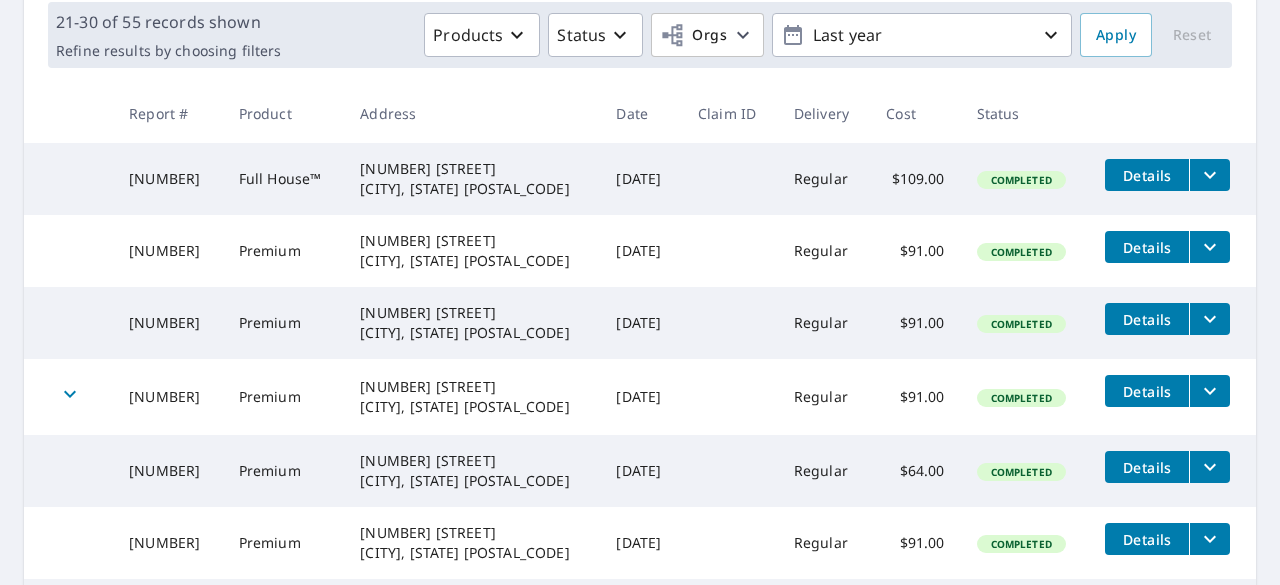 drag, startPoint x: 550, startPoint y: 267, endPoint x: 500, endPoint y: 267, distance: 50 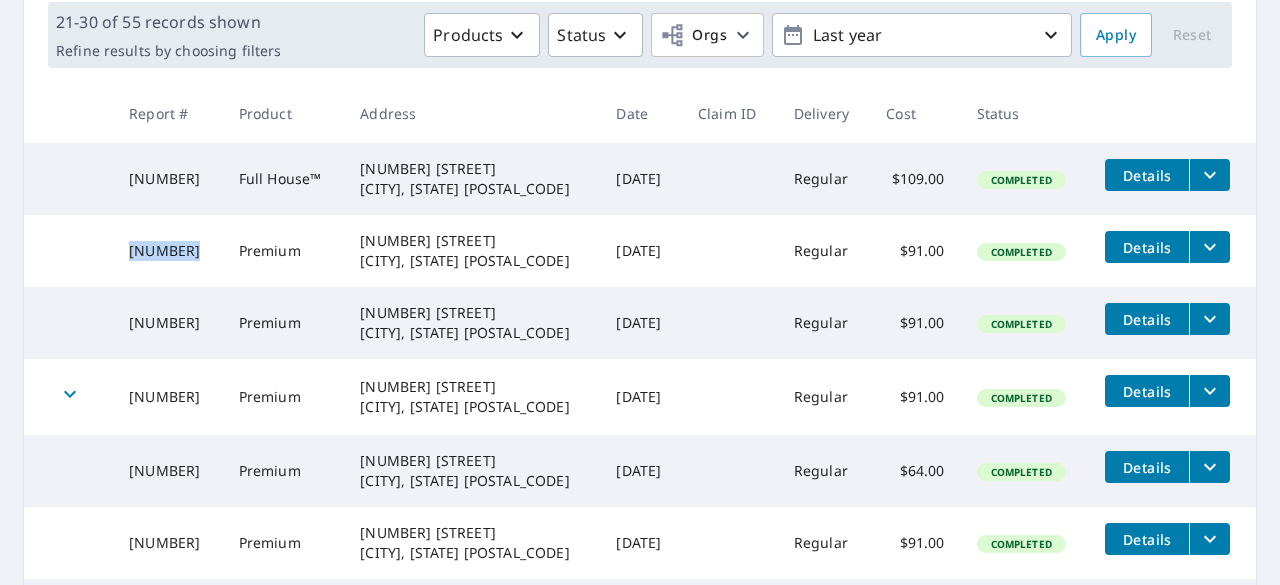 drag, startPoint x: 200, startPoint y: 251, endPoint x: 124, endPoint y: 254, distance: 76.05919 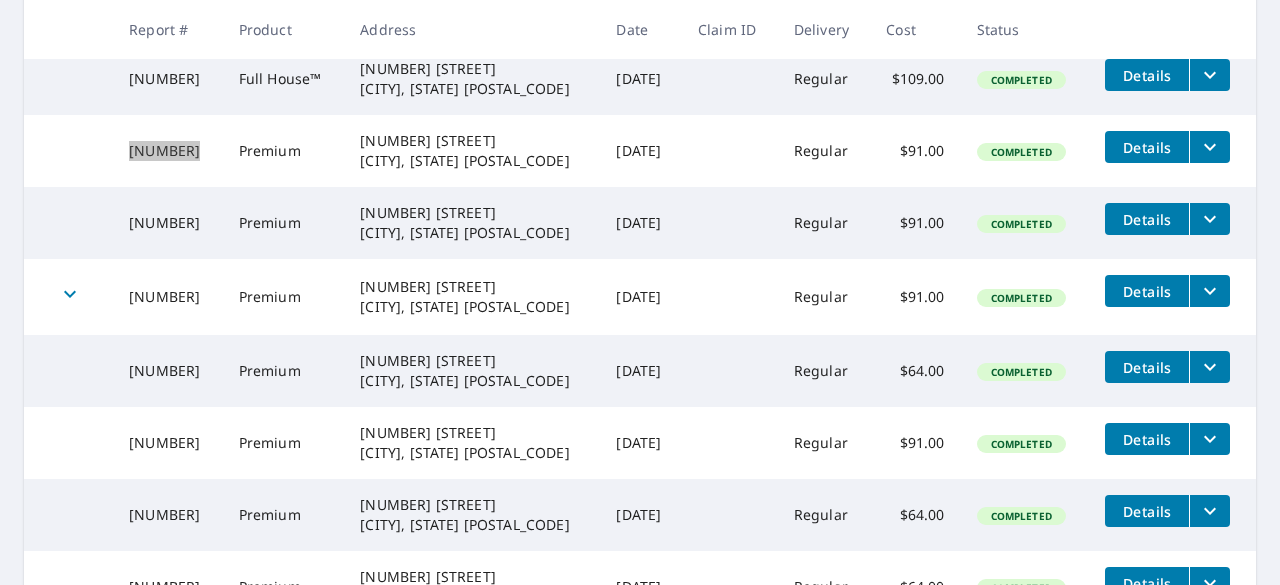 scroll, scrollTop: 500, scrollLeft: 0, axis: vertical 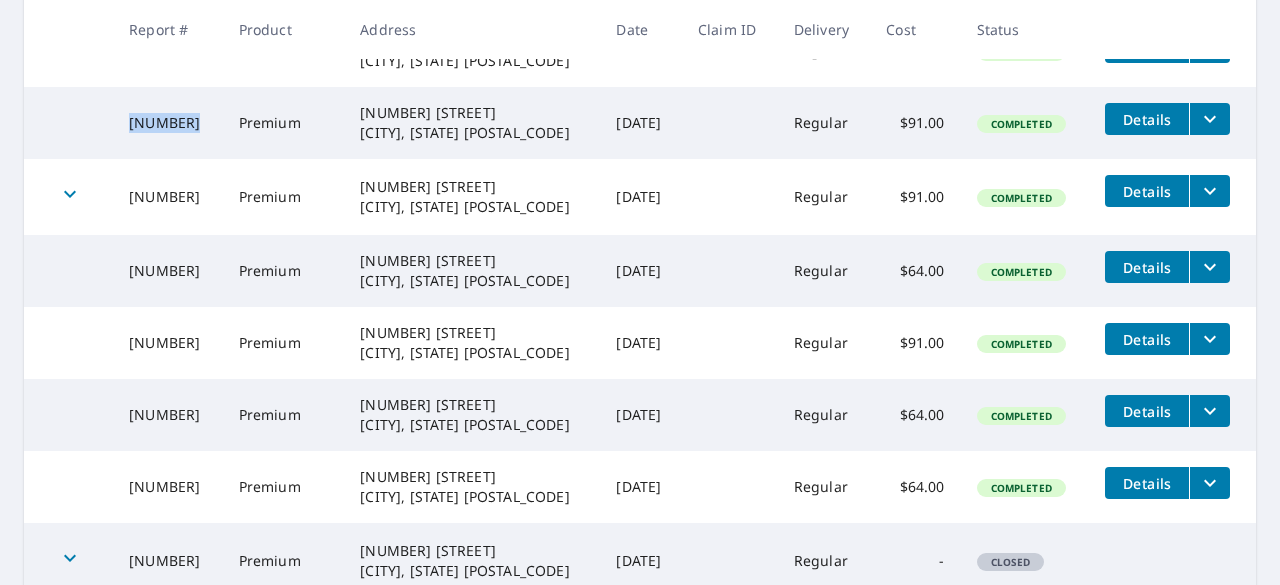 drag, startPoint x: 201, startPoint y: 121, endPoint x: 121, endPoint y: 129, distance: 80.399 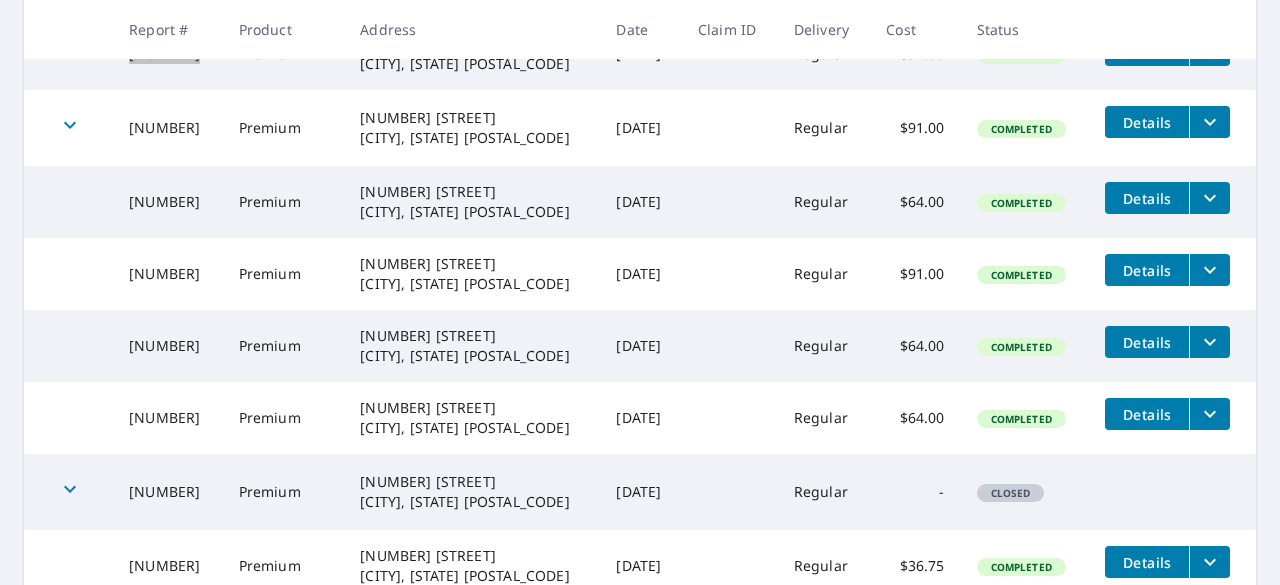 scroll, scrollTop: 600, scrollLeft: 0, axis: vertical 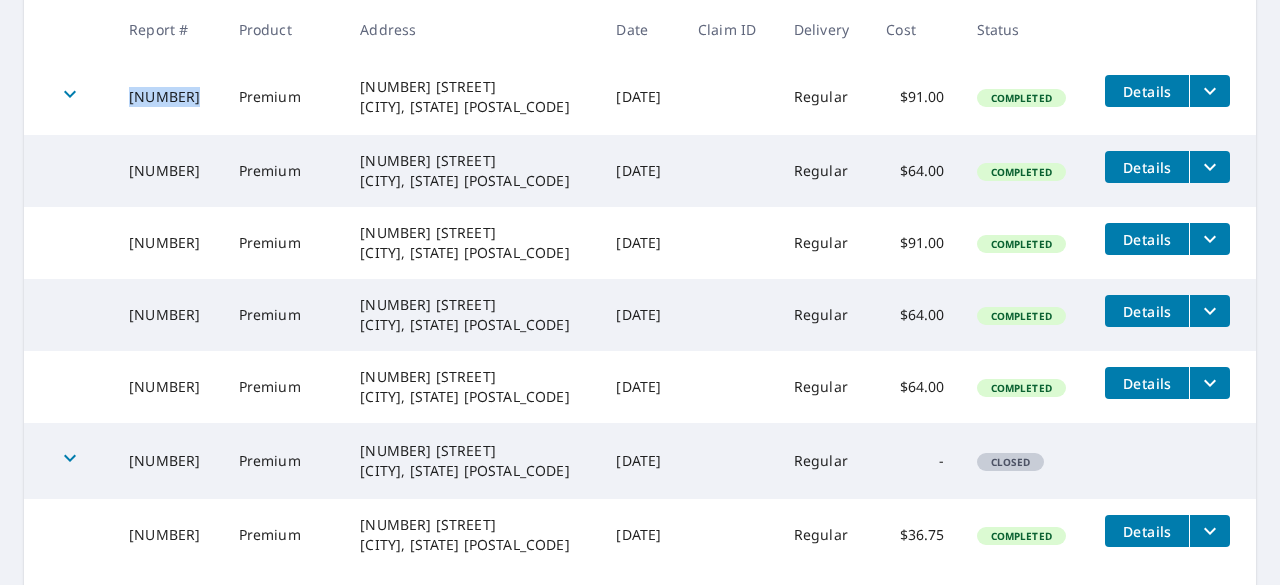 drag, startPoint x: 201, startPoint y: 97, endPoint x: 122, endPoint y: 97, distance: 79 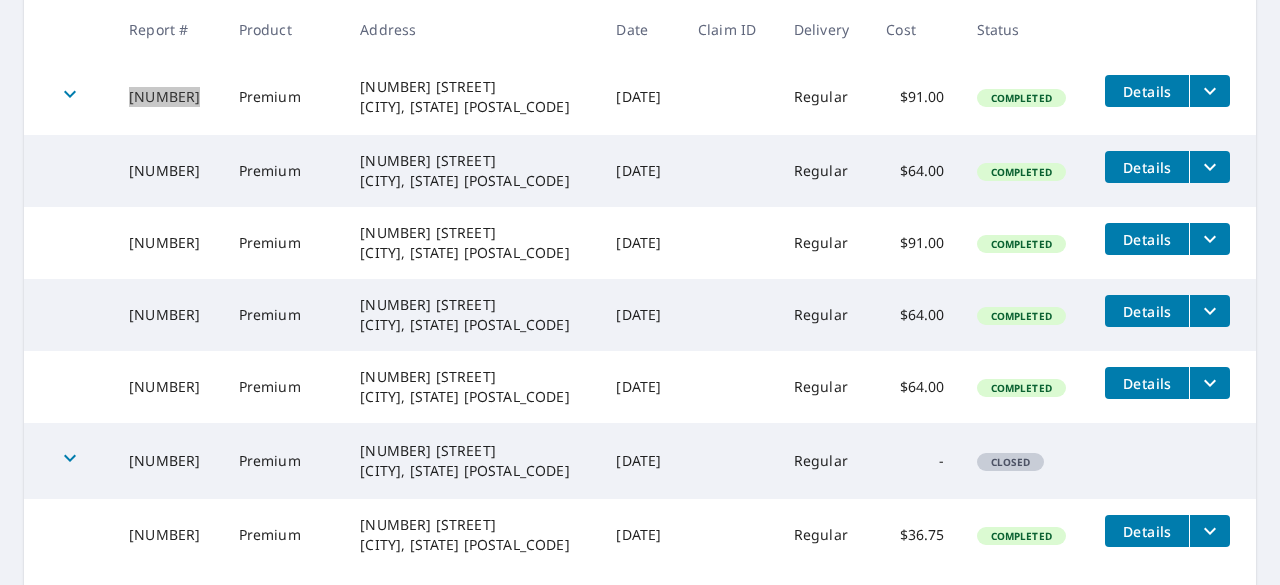 scroll, scrollTop: 0, scrollLeft: 0, axis: both 